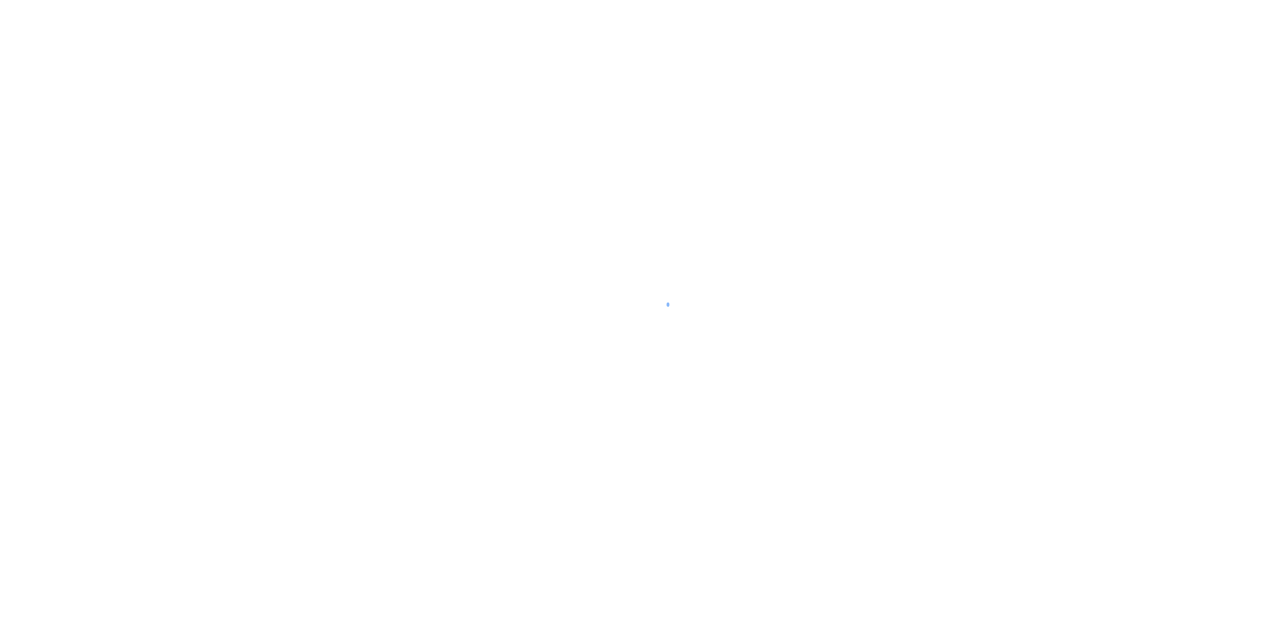 scroll, scrollTop: 0, scrollLeft: 0, axis: both 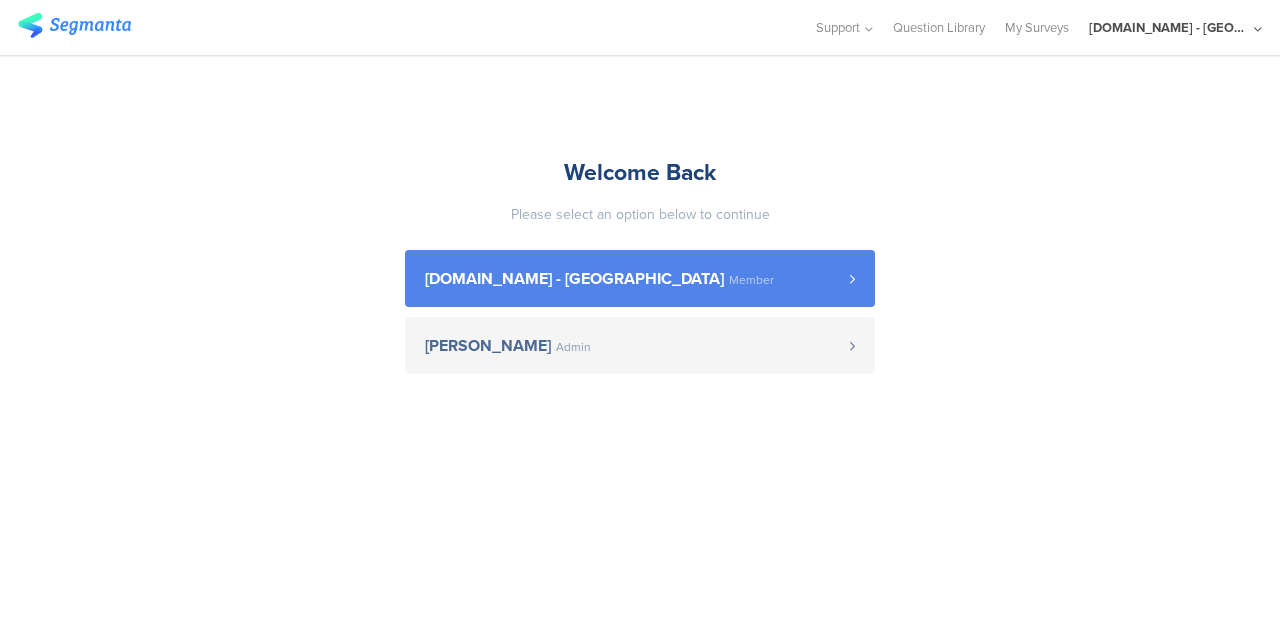 click on "Youtil.ro - Romania
Member" at bounding box center [637, 279] 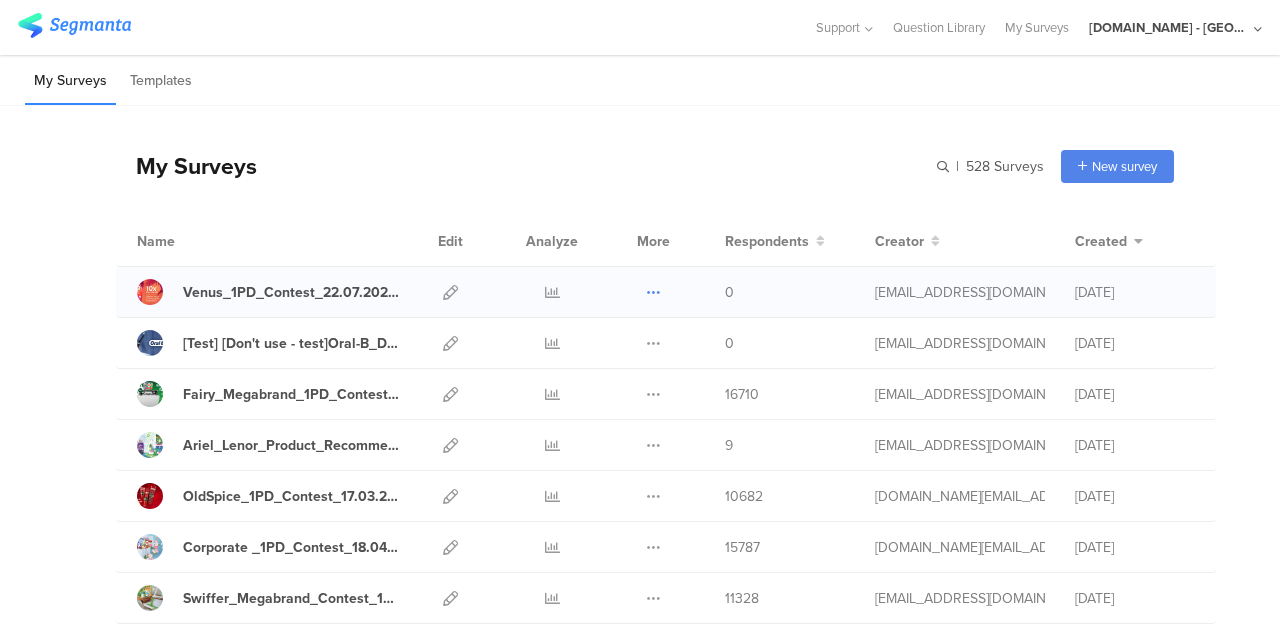 click at bounding box center (653, 292) 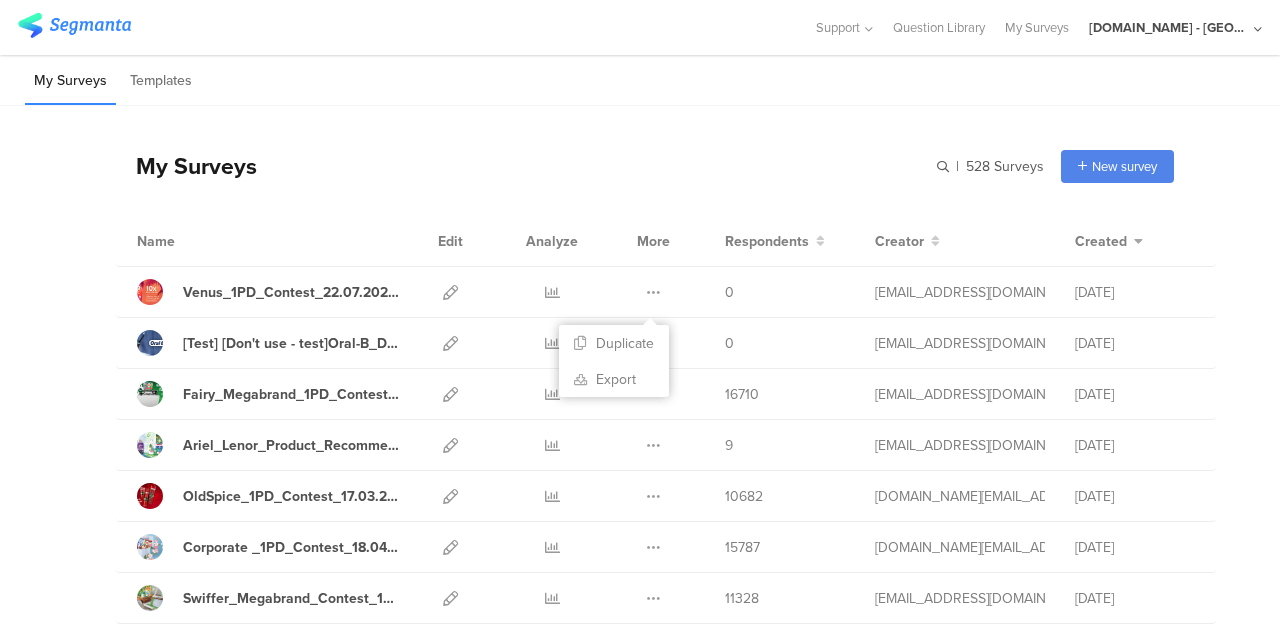click on "My Surveys
|
528 Surveys
New survey
Start from scratch
Choose from templates" at bounding box center (645, 166) 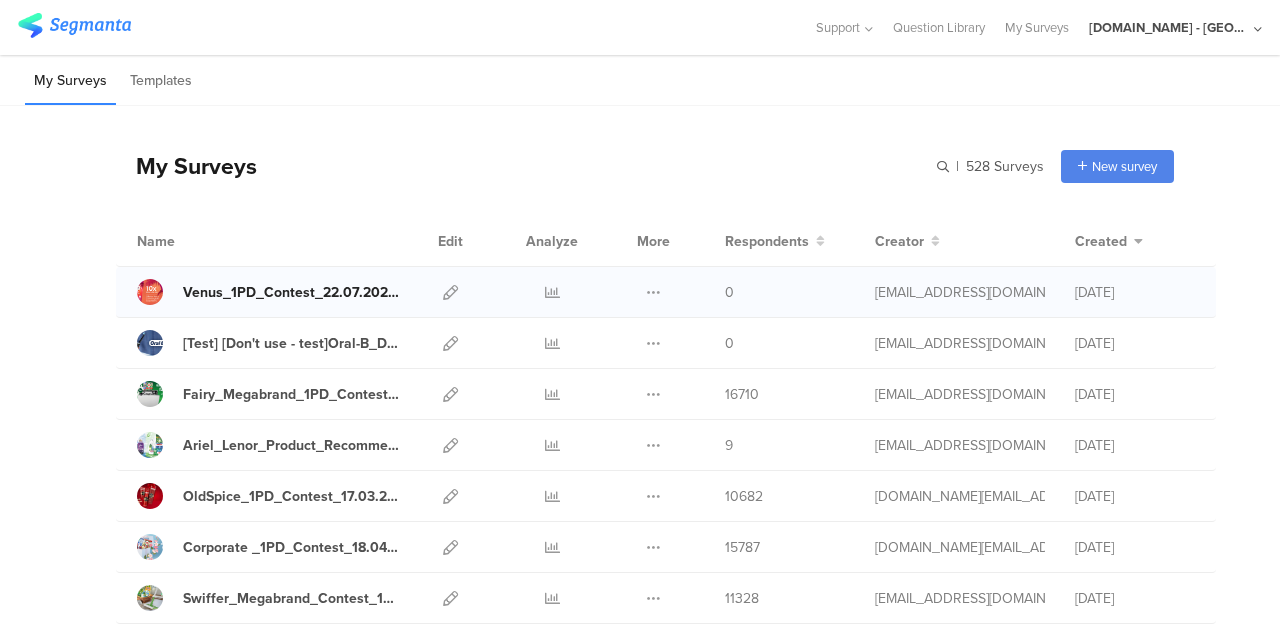 click on "Venus_1PD_Contest_22.07.2025-31.08.2025_OKTA" at bounding box center (291, 292) 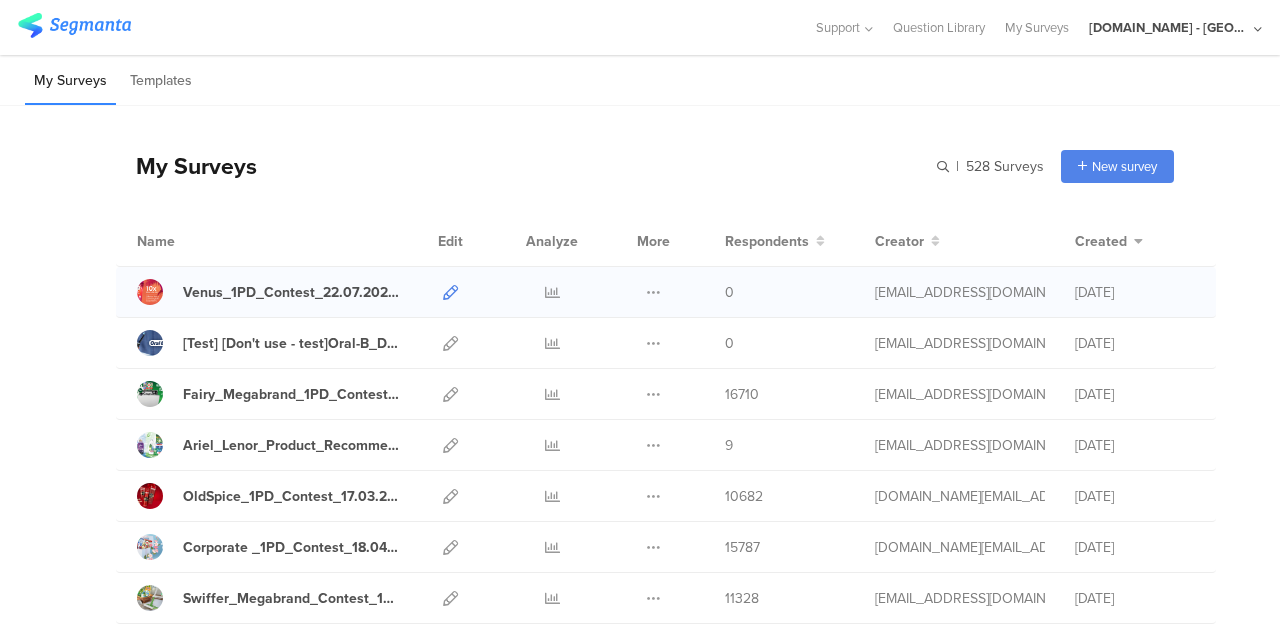 click at bounding box center [450, 292] 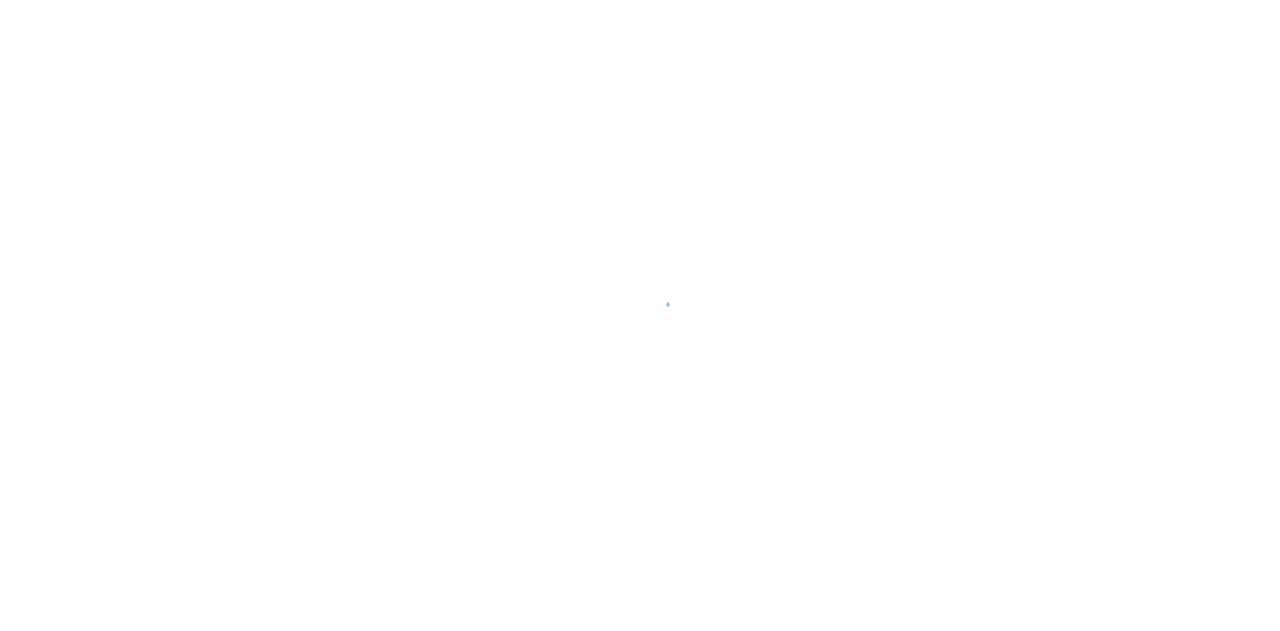 scroll, scrollTop: 0, scrollLeft: 0, axis: both 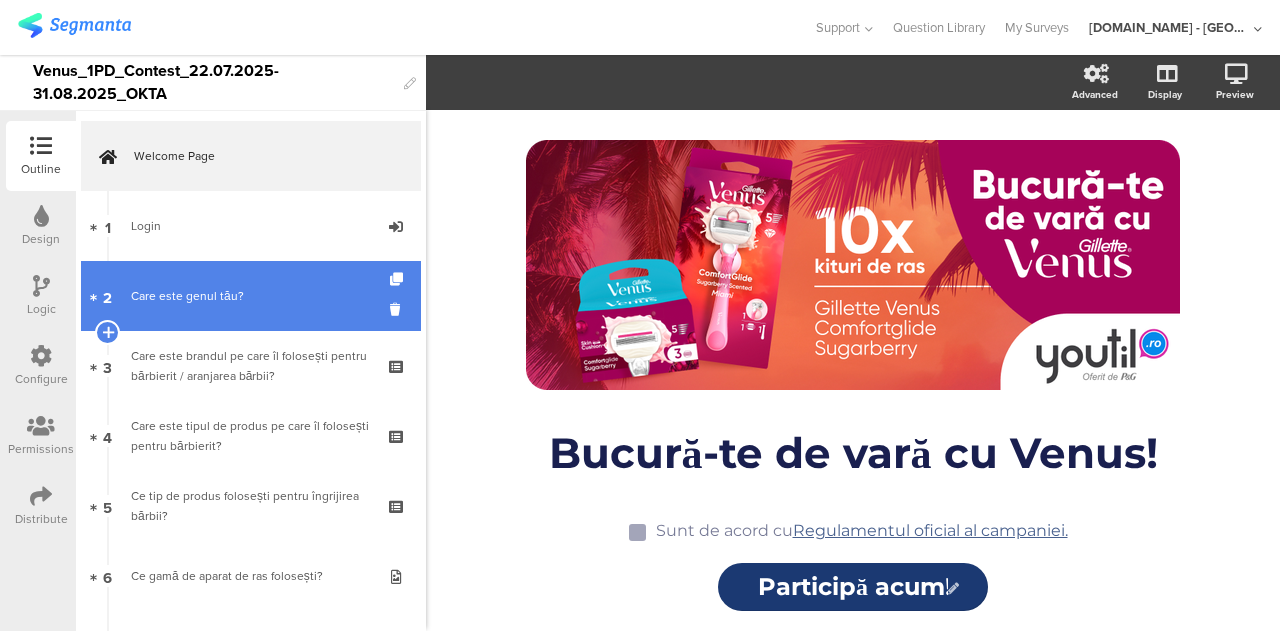 click on "Care este genul tău?" at bounding box center [250, 296] 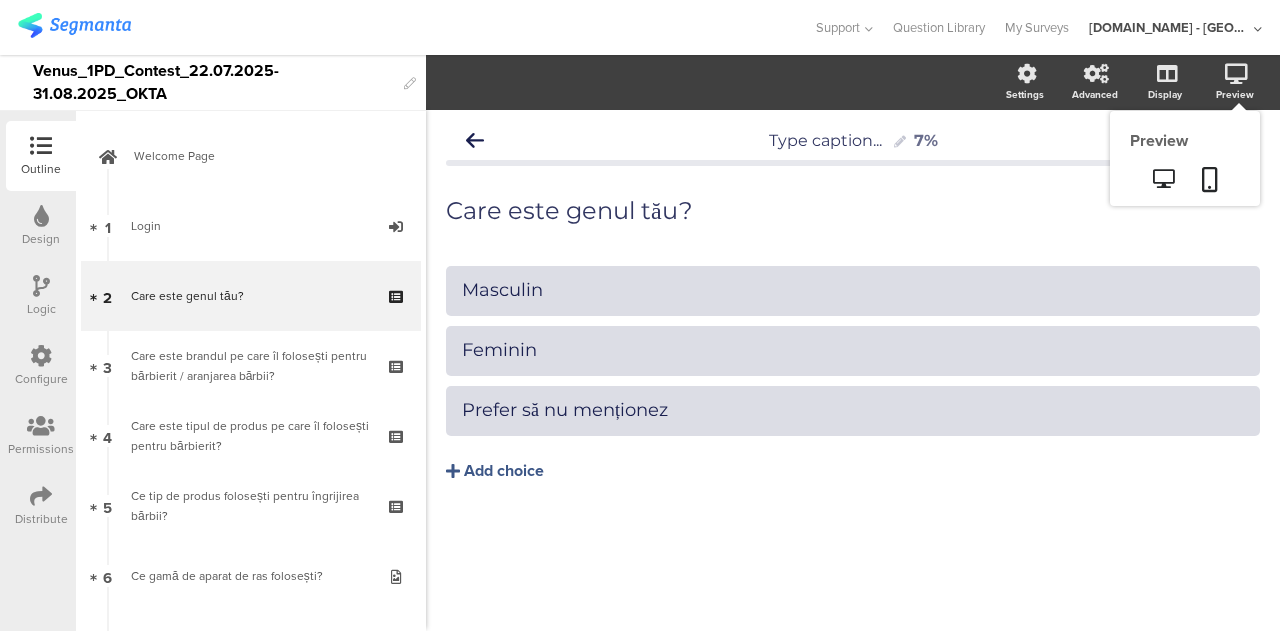 click 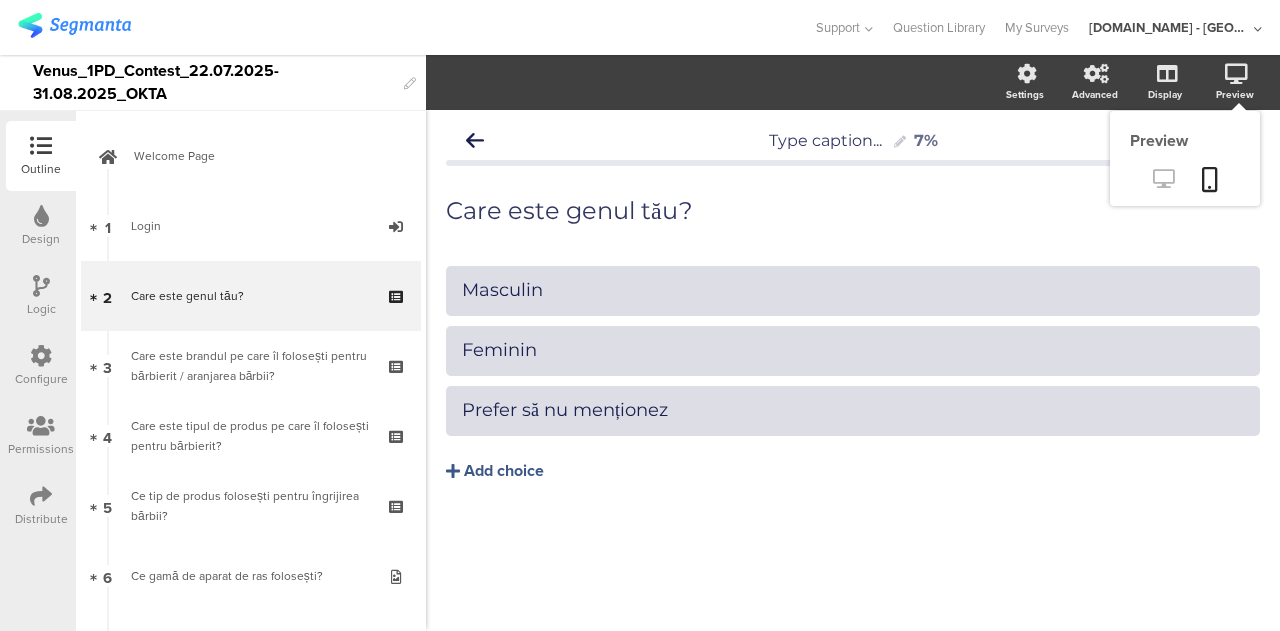click 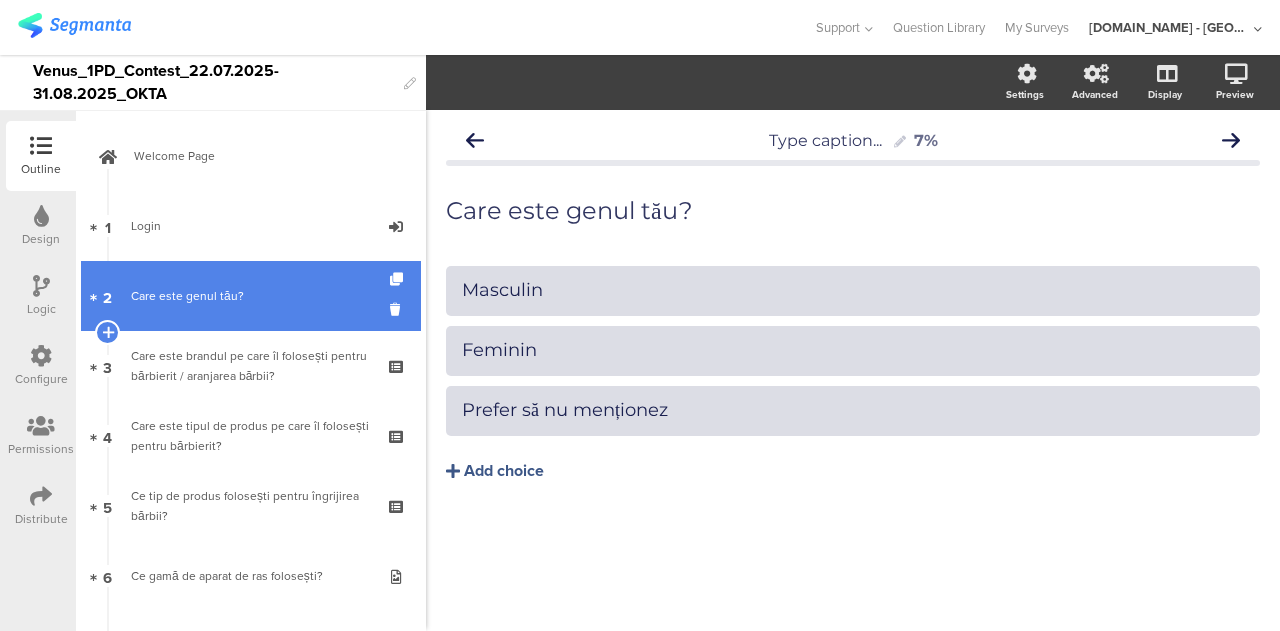 click on "2
Care este genul tău?" at bounding box center (251, 296) 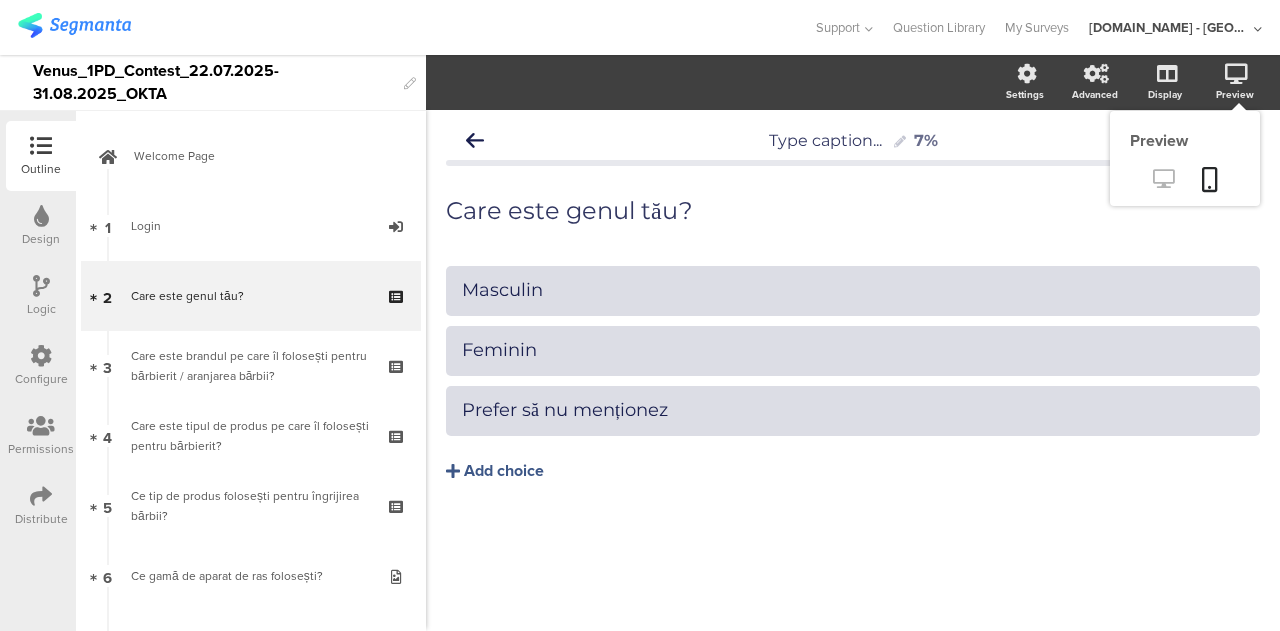 click 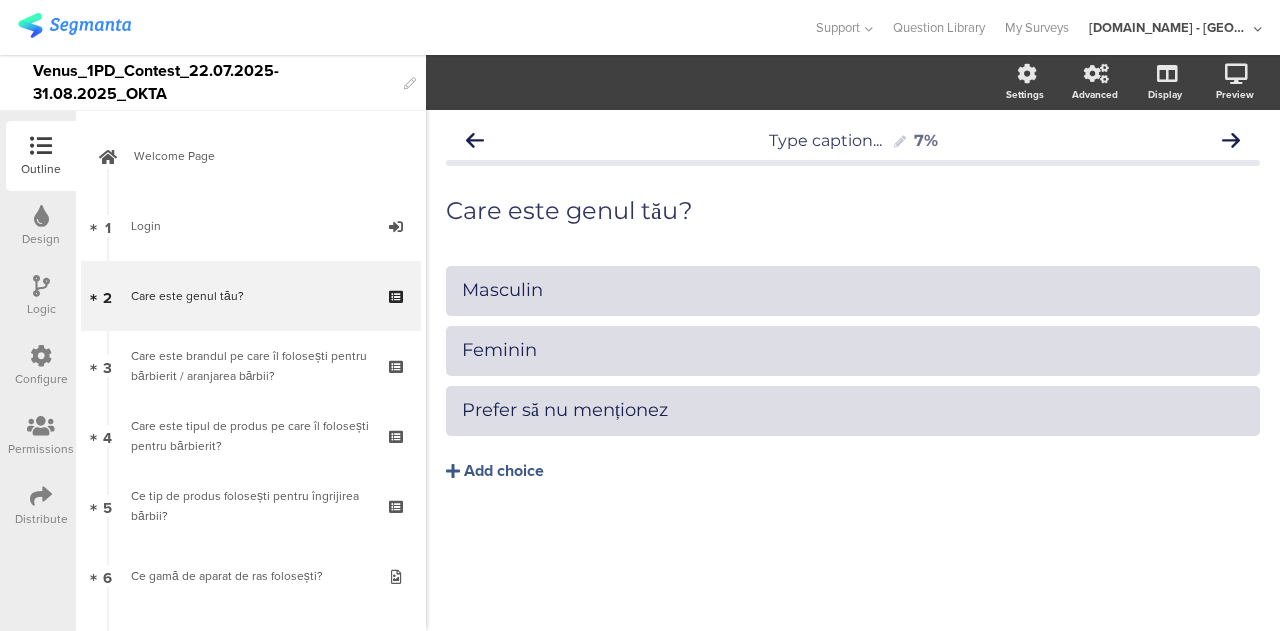 click at bounding box center (41, 286) 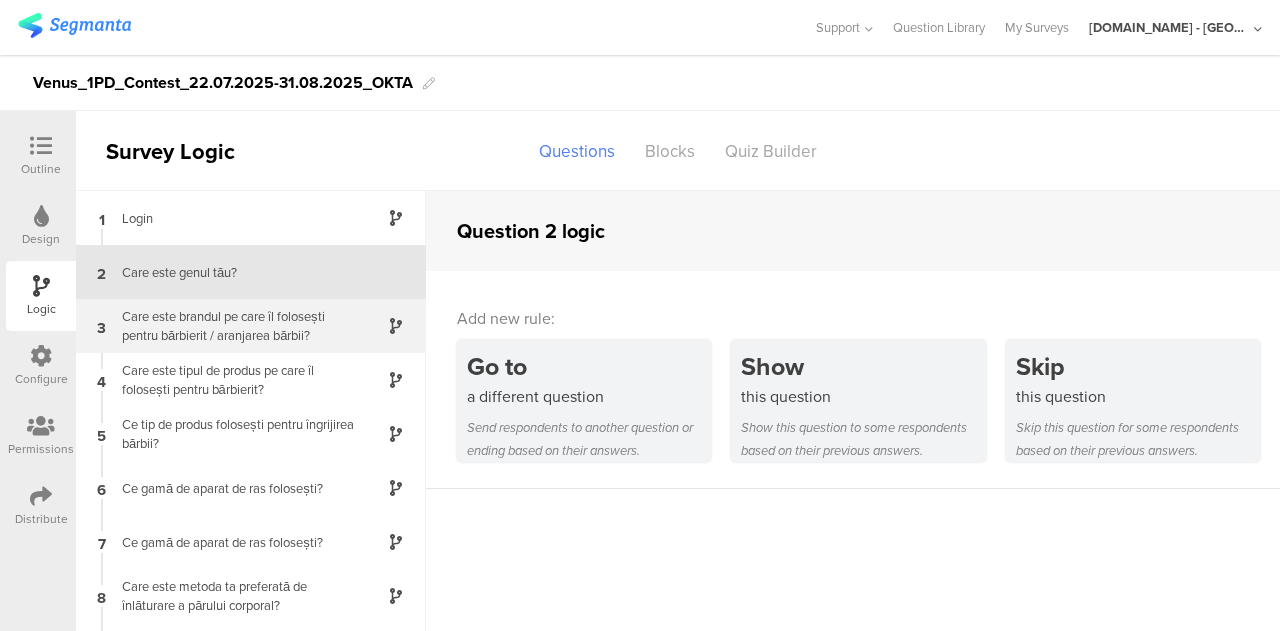 click on "Care este brandul pe care îl folosești pentru bărbierit / aranjarea bărbii?" at bounding box center [235, 326] 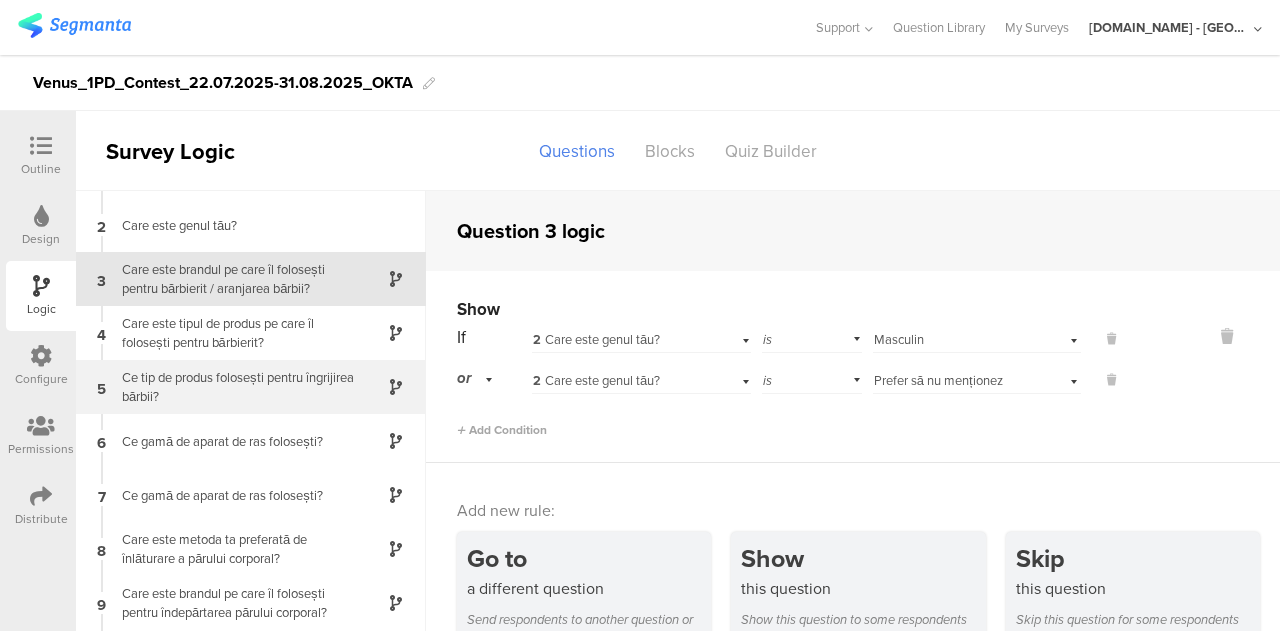 scroll, scrollTop: 50, scrollLeft: 0, axis: vertical 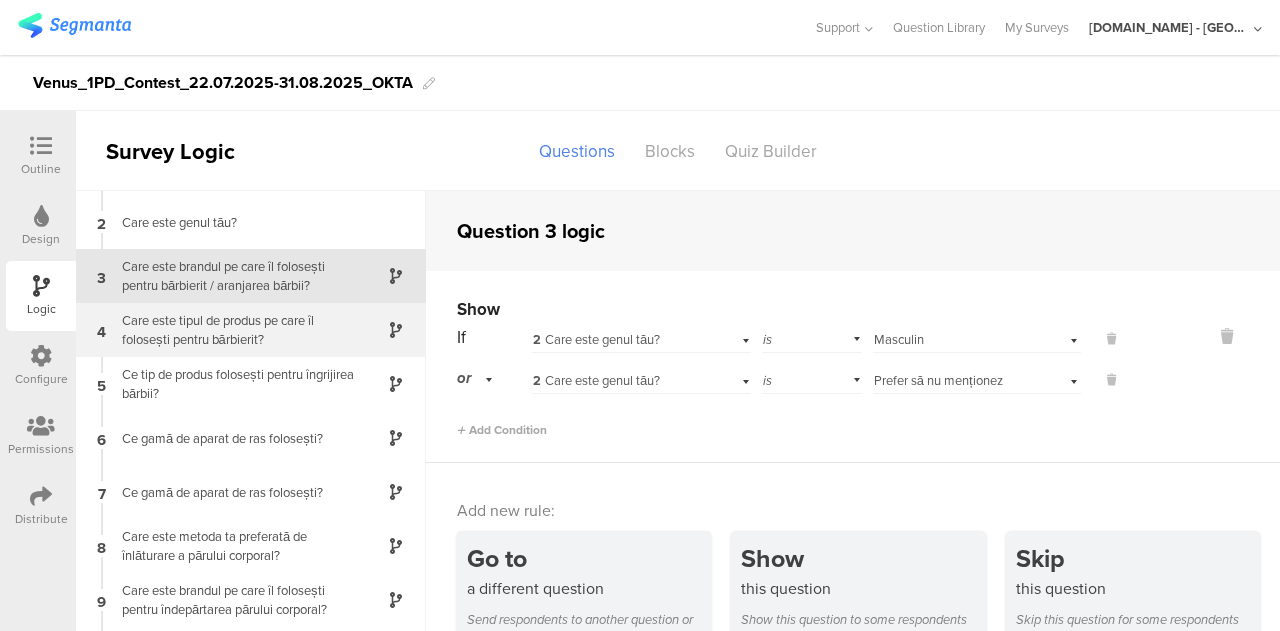 click on "Care este tipul de produs pe care îl folosești pentru bărbierit?" at bounding box center [235, 330] 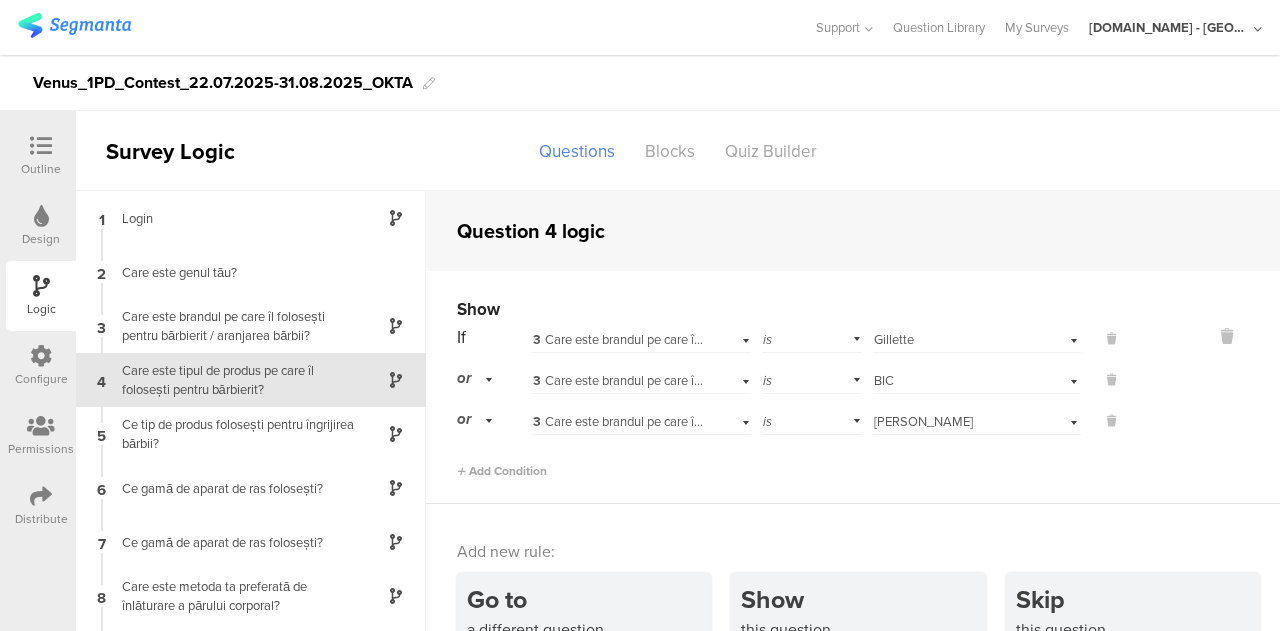 scroll, scrollTop: 8, scrollLeft: 0, axis: vertical 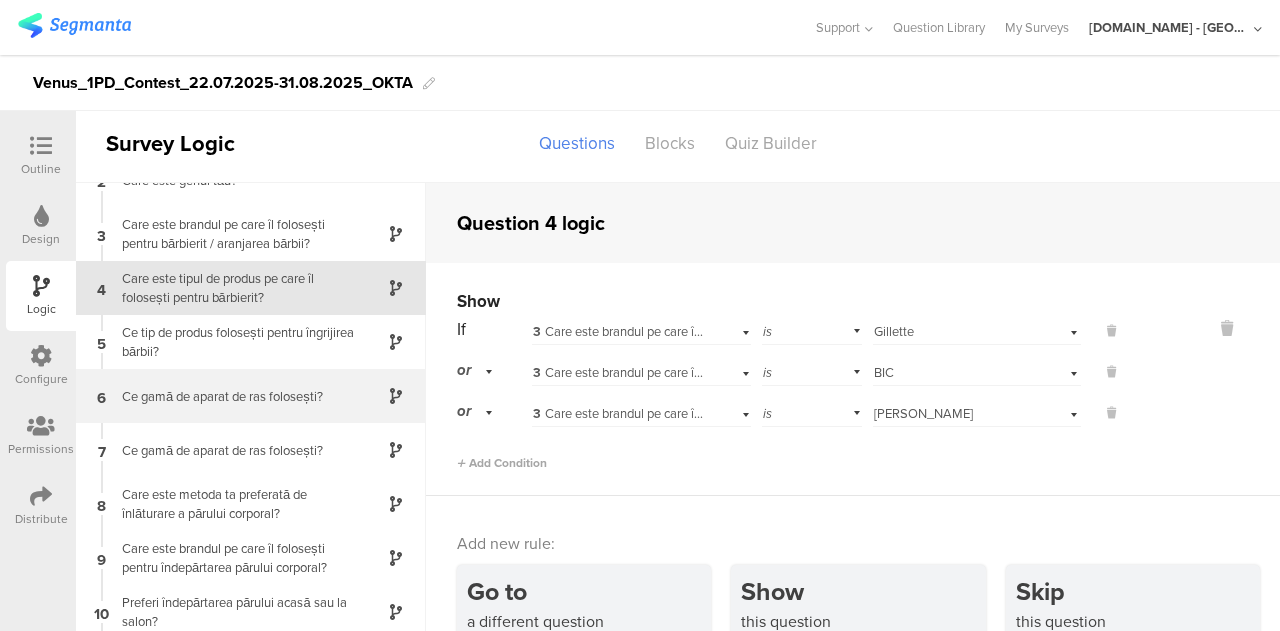 click on "Ce gamă de aparat de ras folosești?" at bounding box center (235, 396) 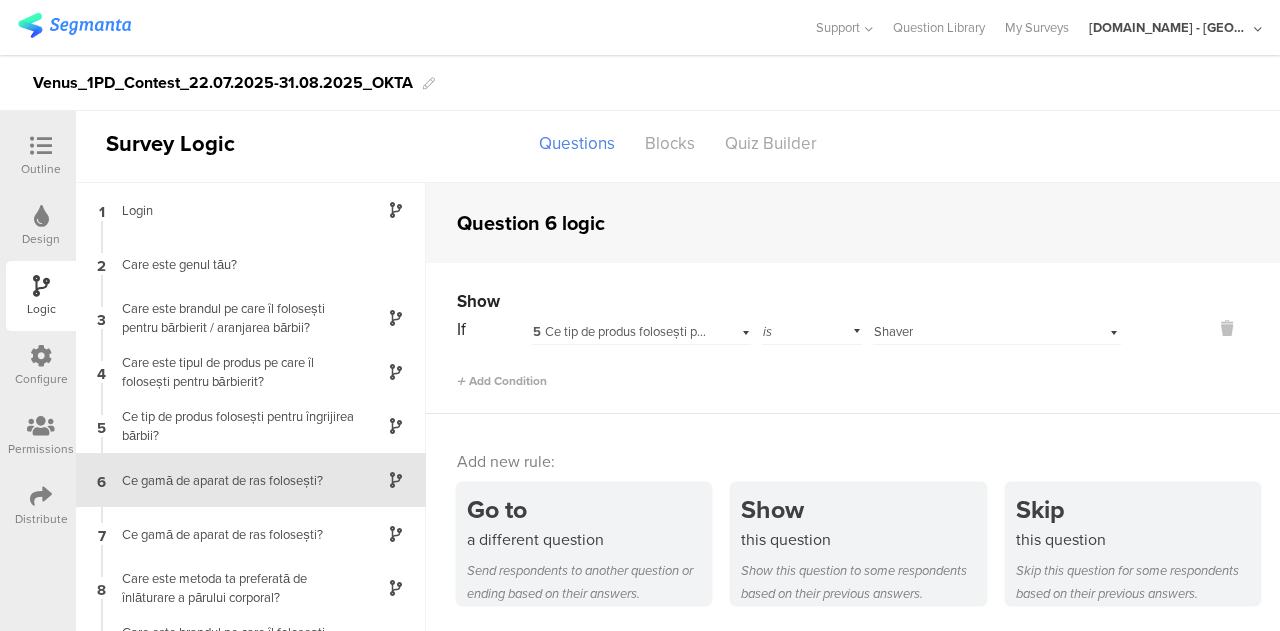 scroll, scrollTop: 62, scrollLeft: 0, axis: vertical 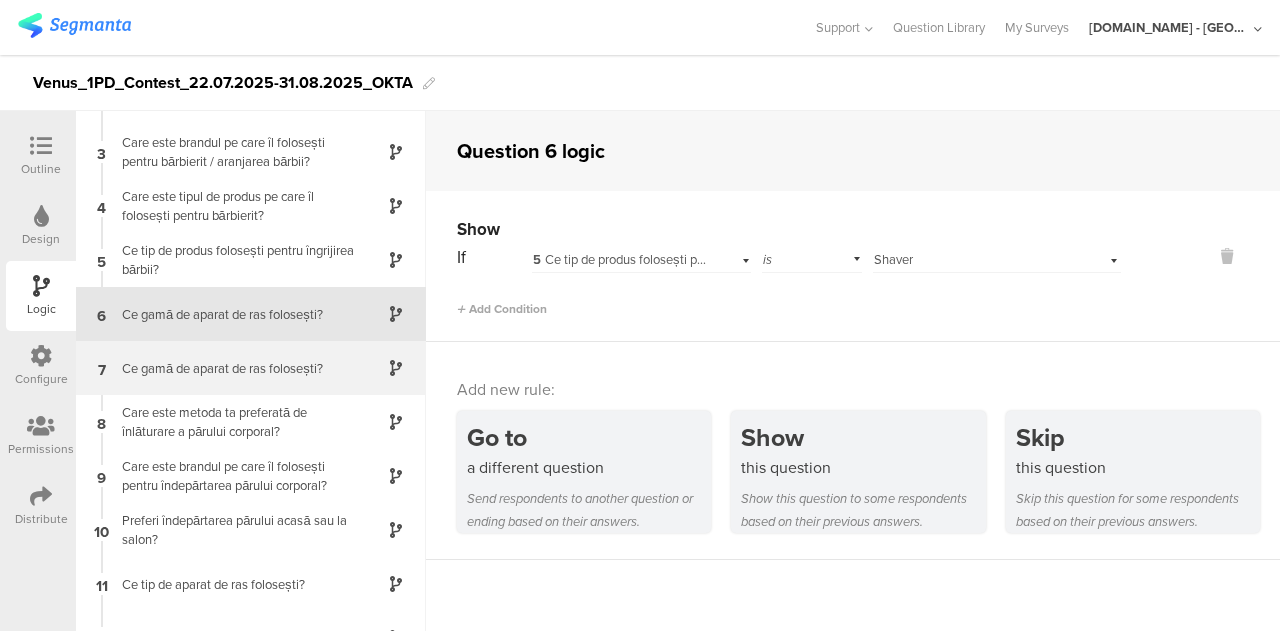 click on "Ce gamă de aparat de ras folosești?" at bounding box center (235, 368) 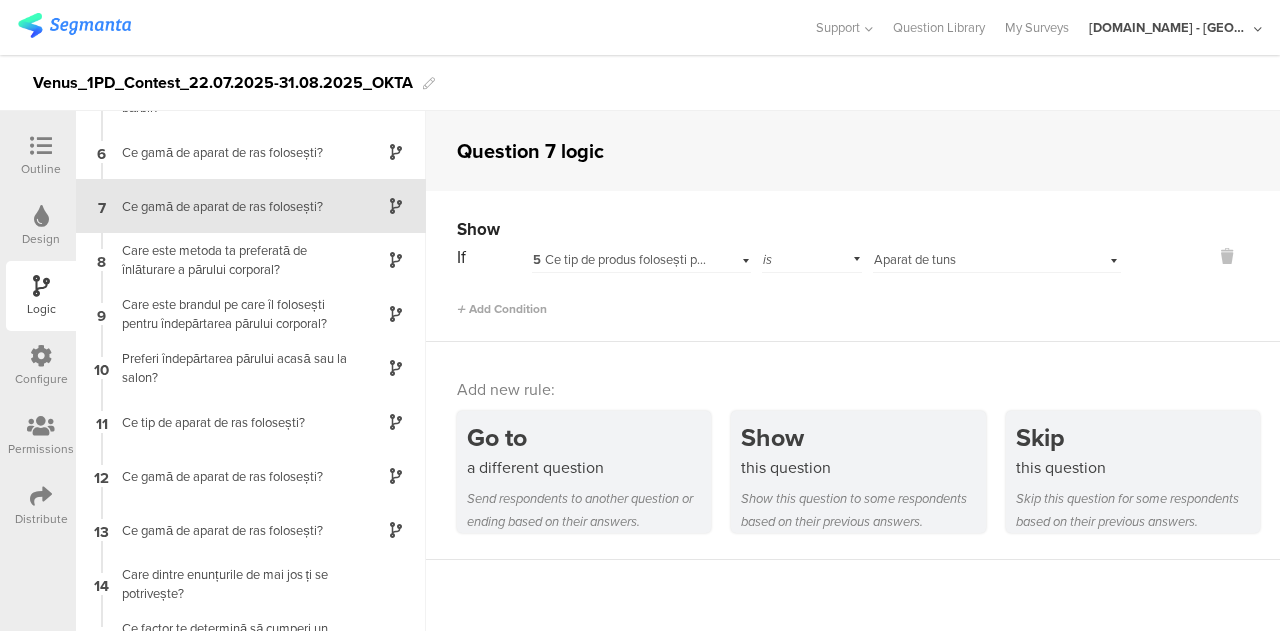 scroll, scrollTop: 258, scrollLeft: 0, axis: vertical 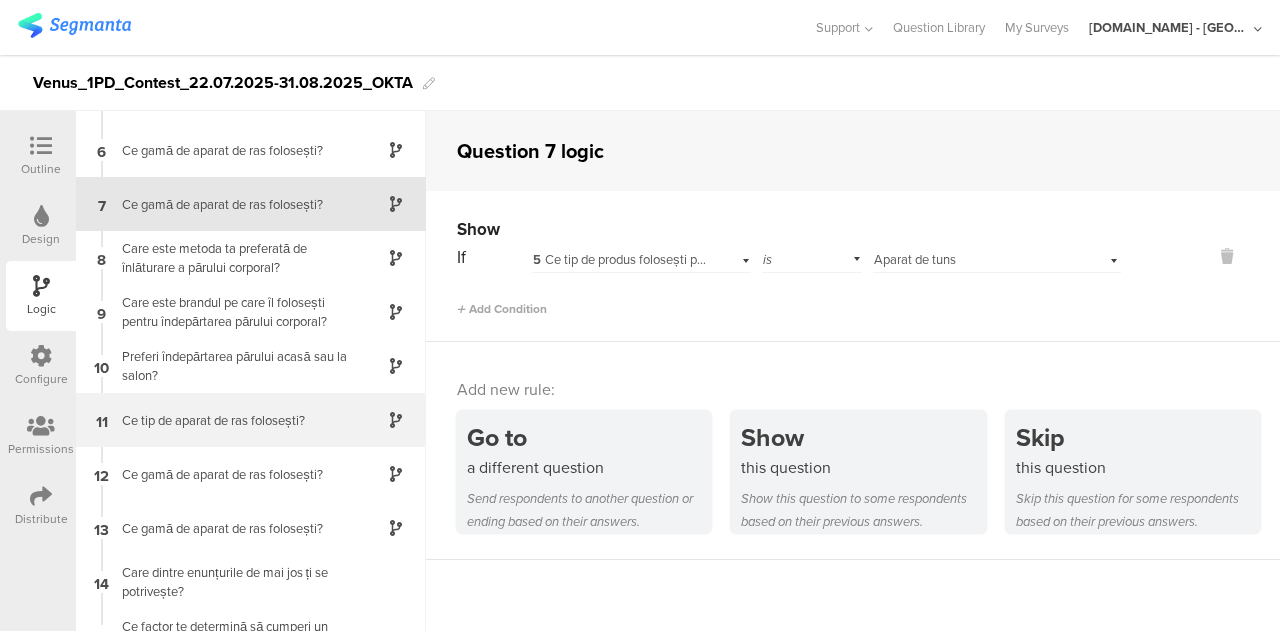 click on "Ce tip de aparat de ras folosești?" at bounding box center [235, 420] 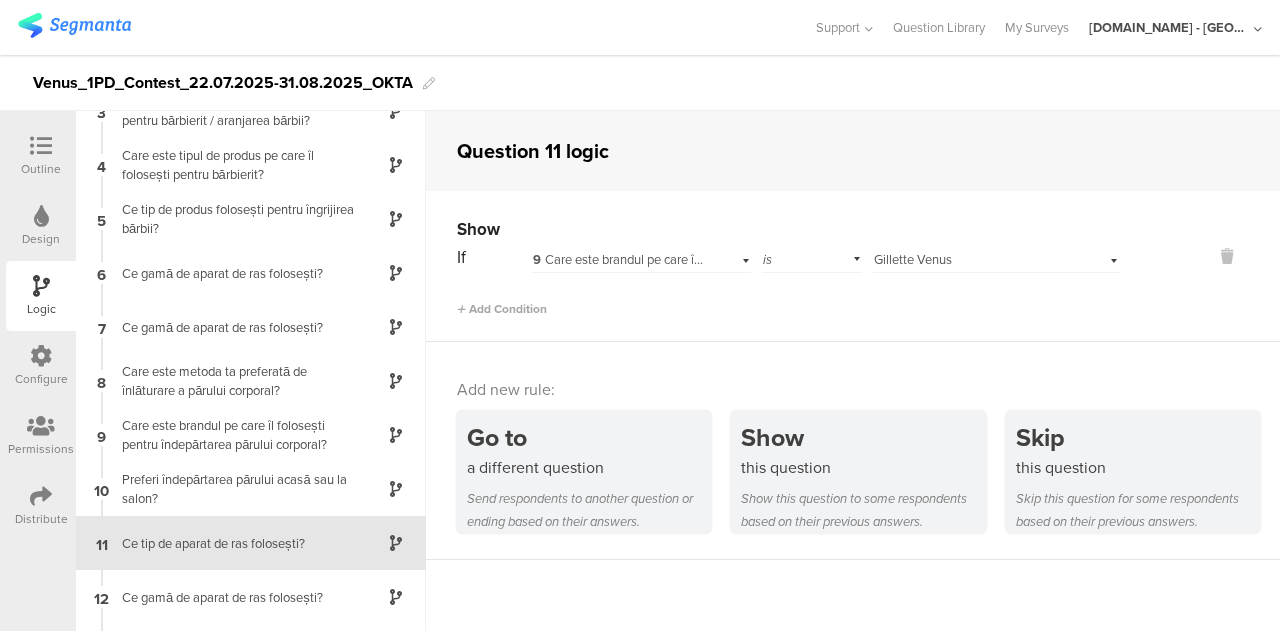 scroll, scrollTop: 306, scrollLeft: 0, axis: vertical 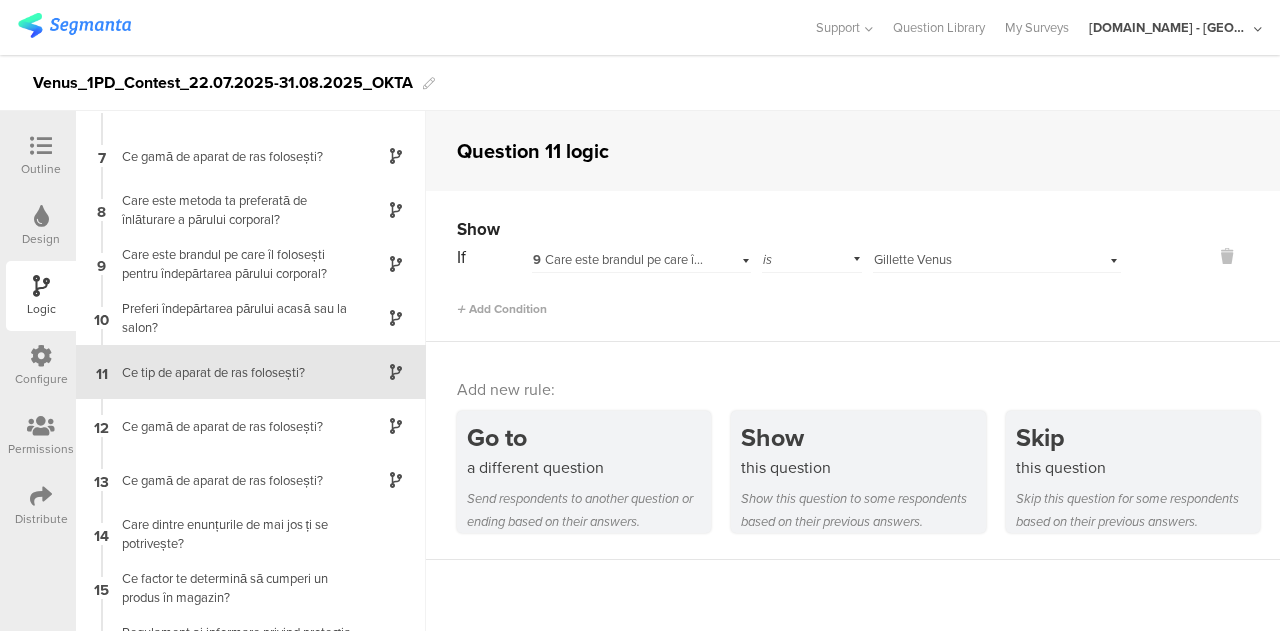 click at bounding box center [41, 146] 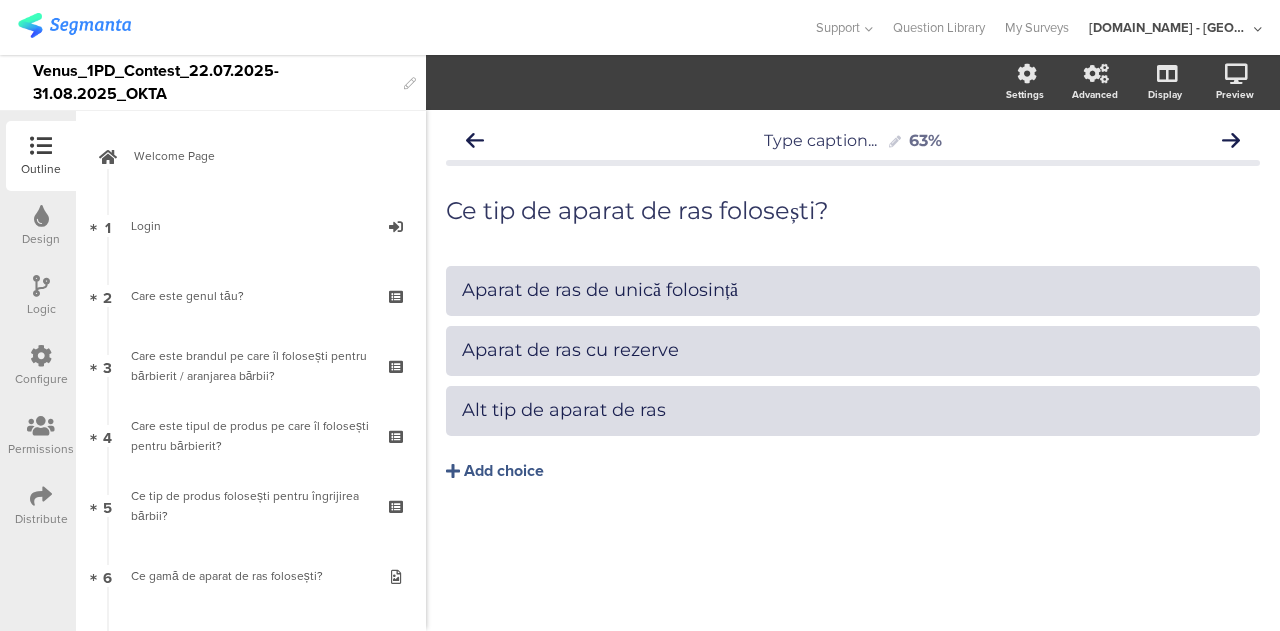 scroll, scrollTop: 0, scrollLeft: 0, axis: both 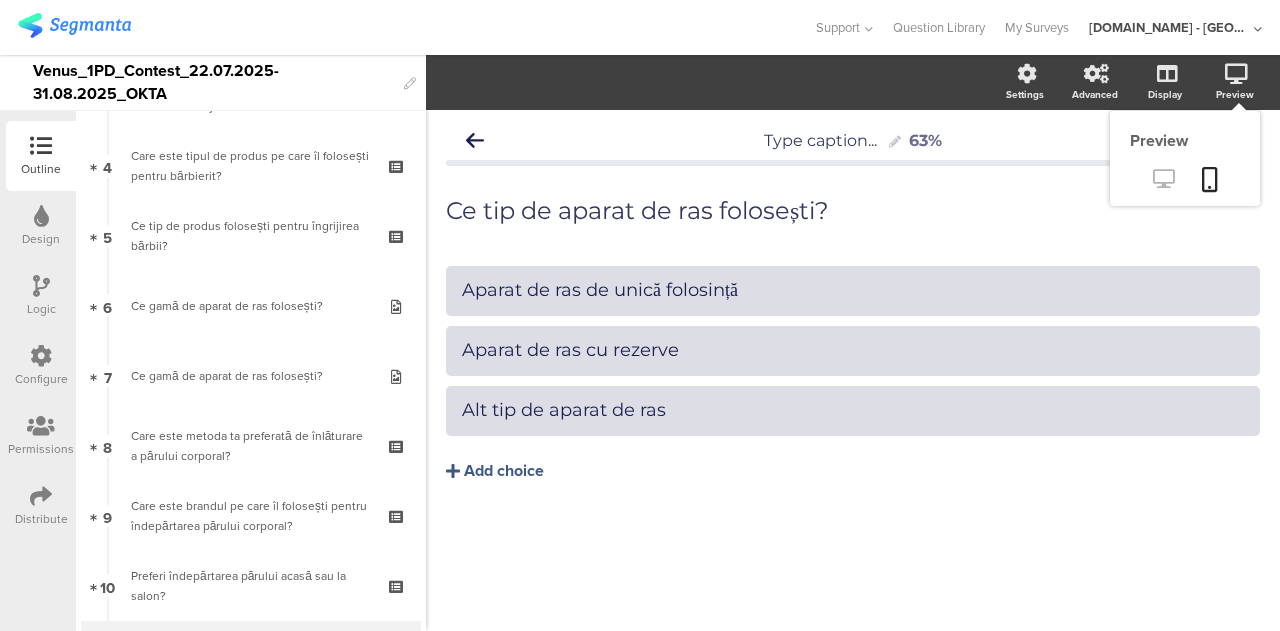 click 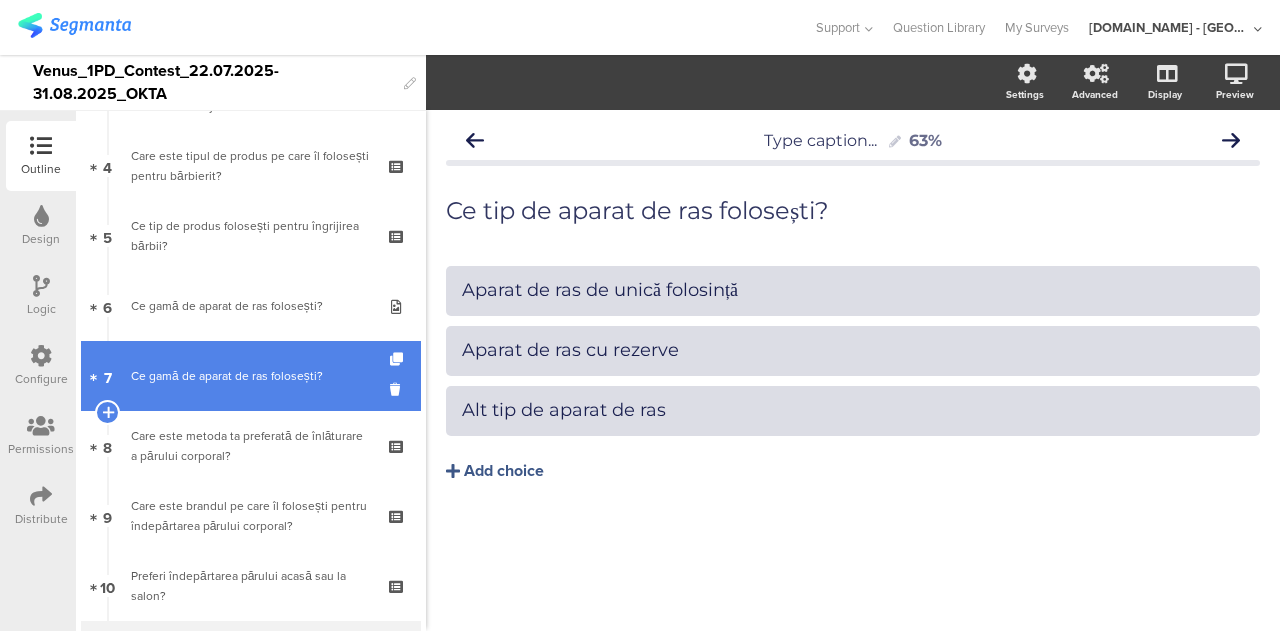 scroll, scrollTop: 0, scrollLeft: 0, axis: both 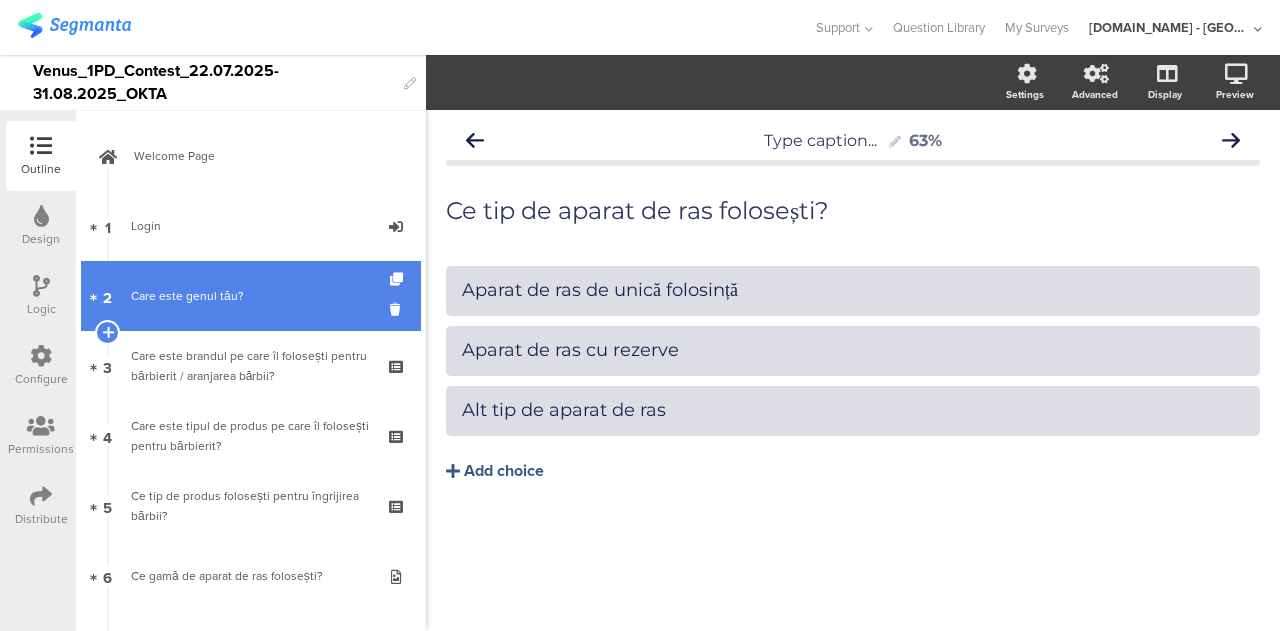 click on "Care este genul tău?" at bounding box center (250, 296) 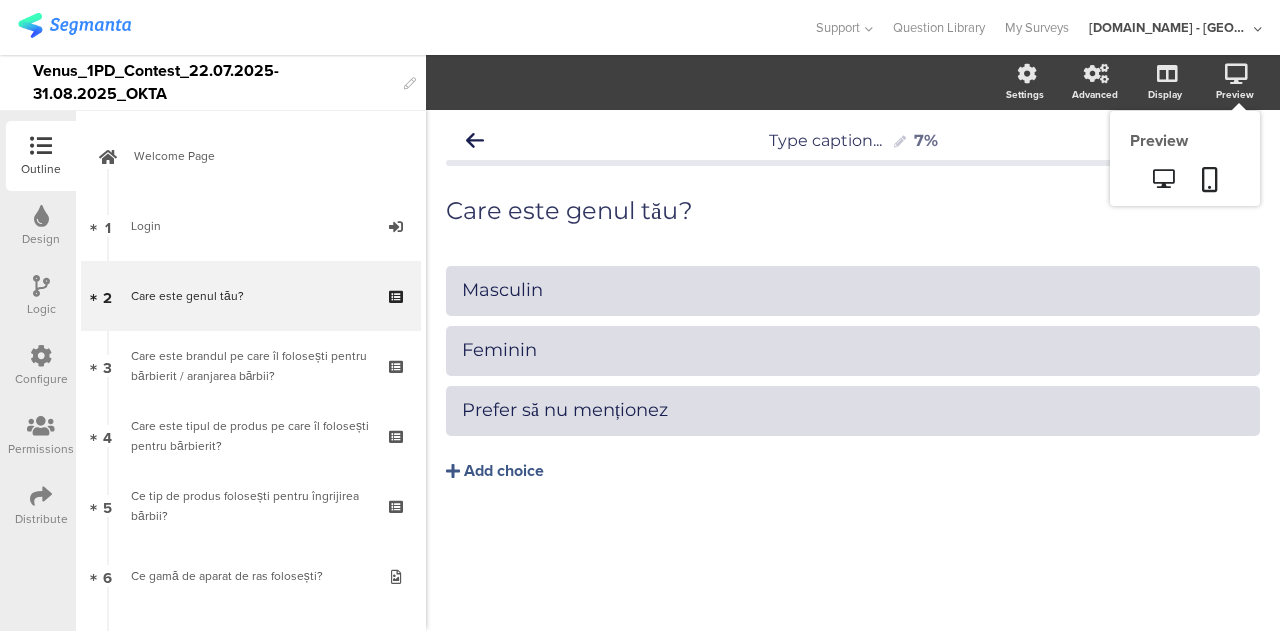 click 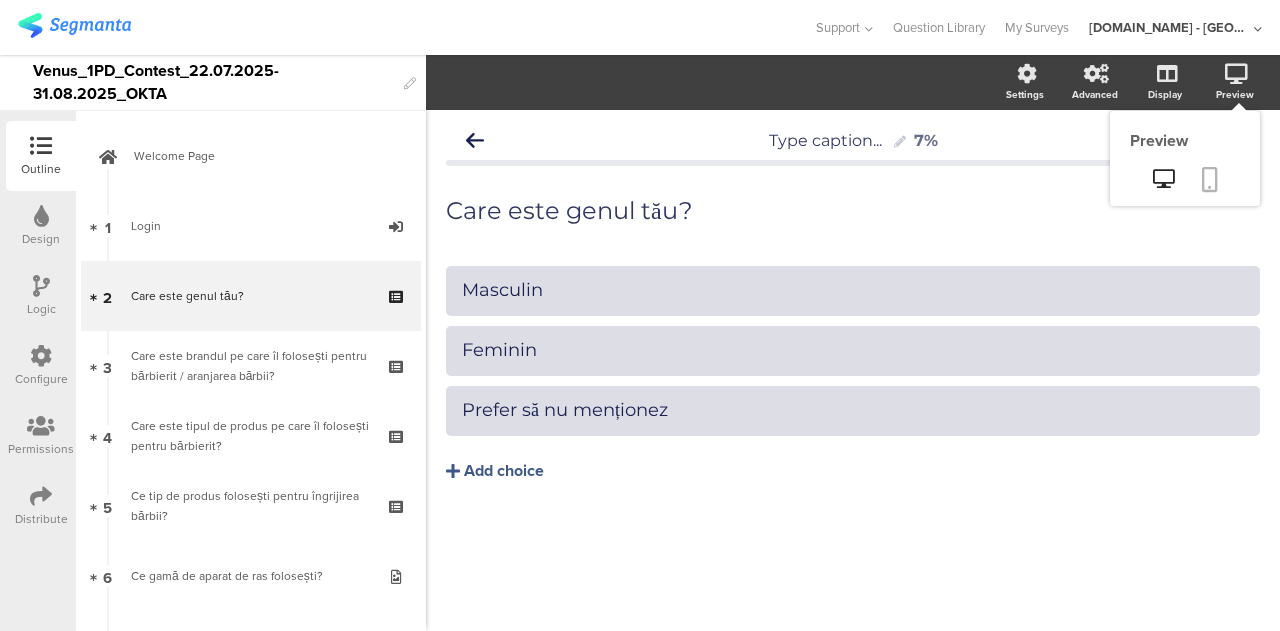 click 